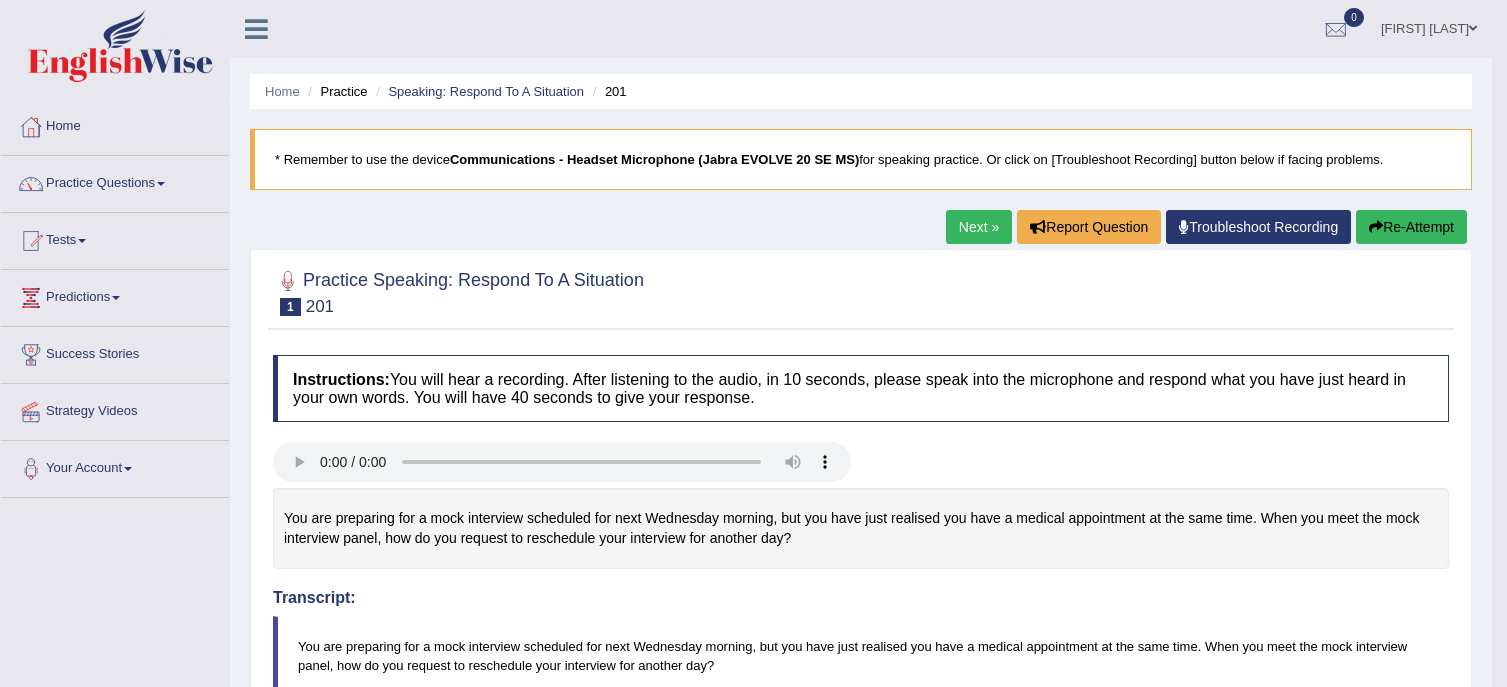 scroll, scrollTop: 506, scrollLeft: 0, axis: vertical 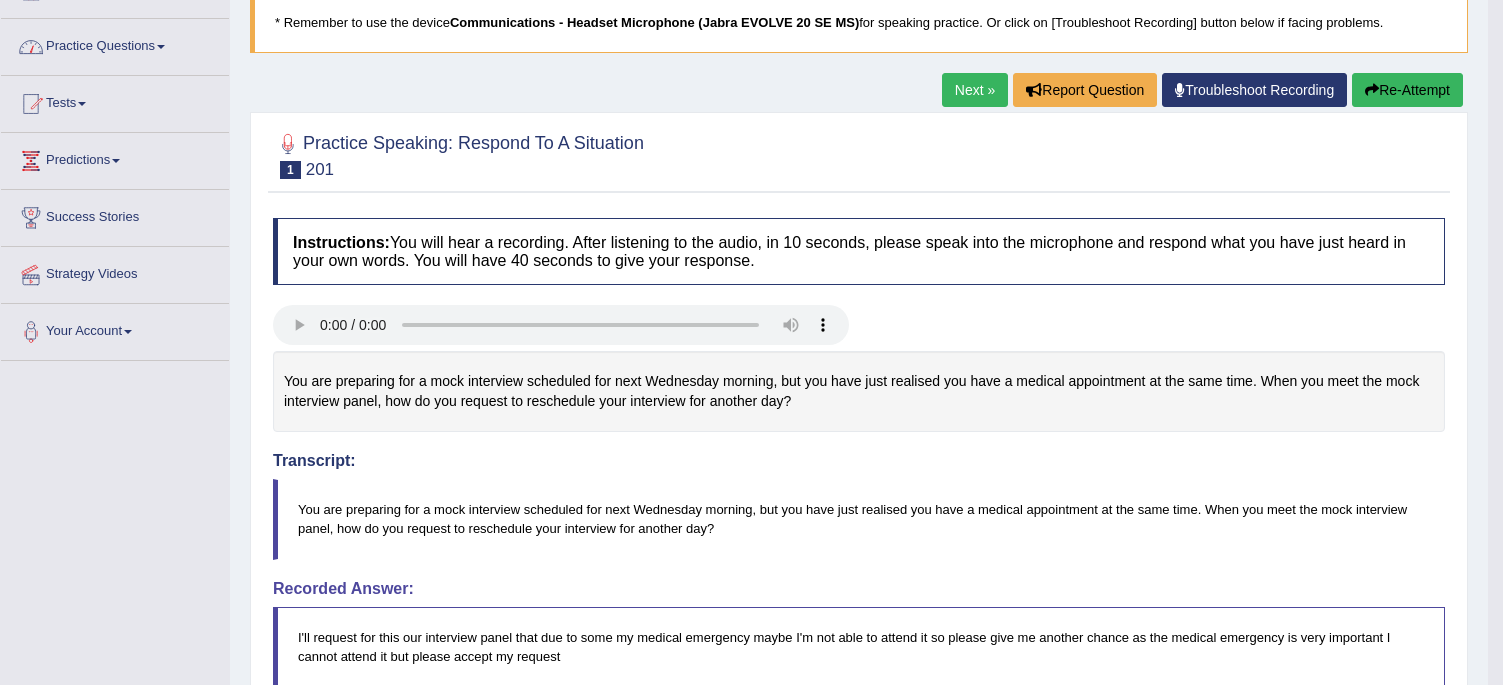 click on "Practice Questions" at bounding box center [115, 44] 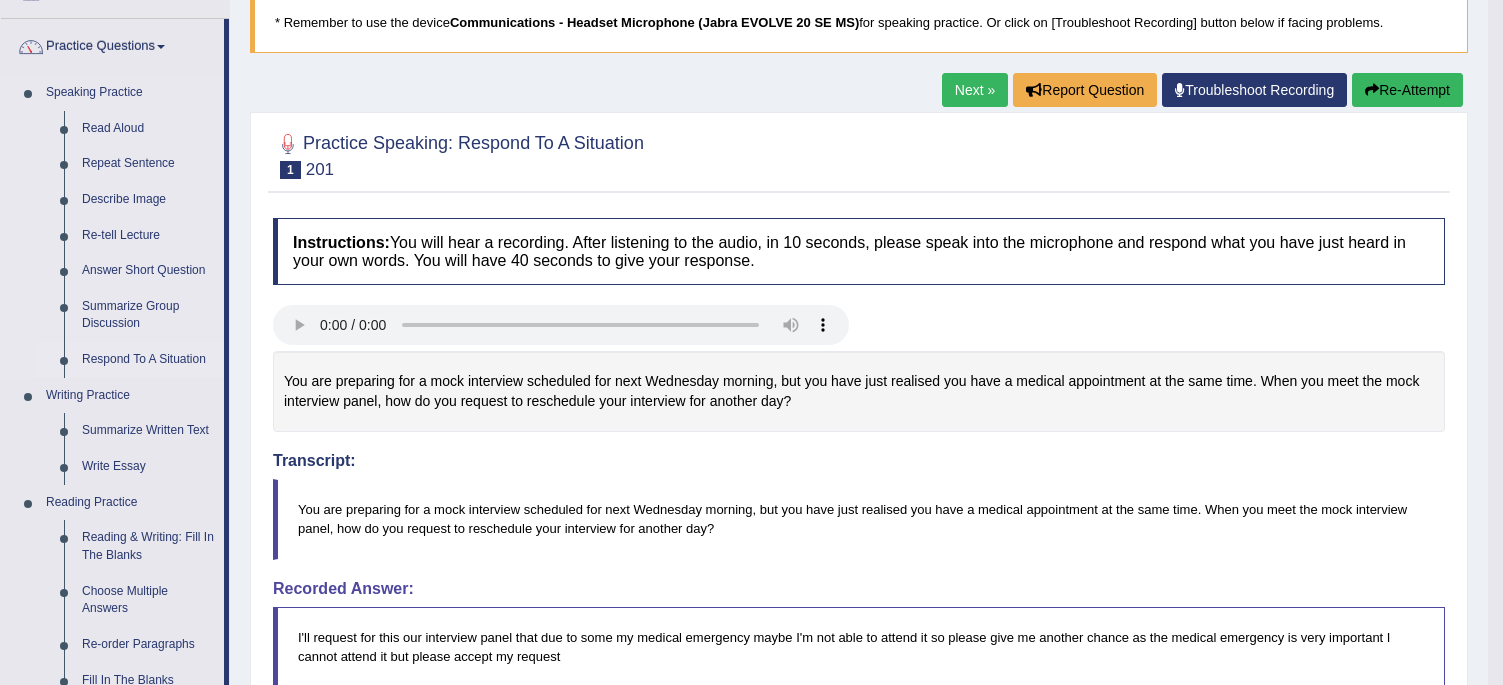 click on "Respond To A Situation" at bounding box center [148, 360] 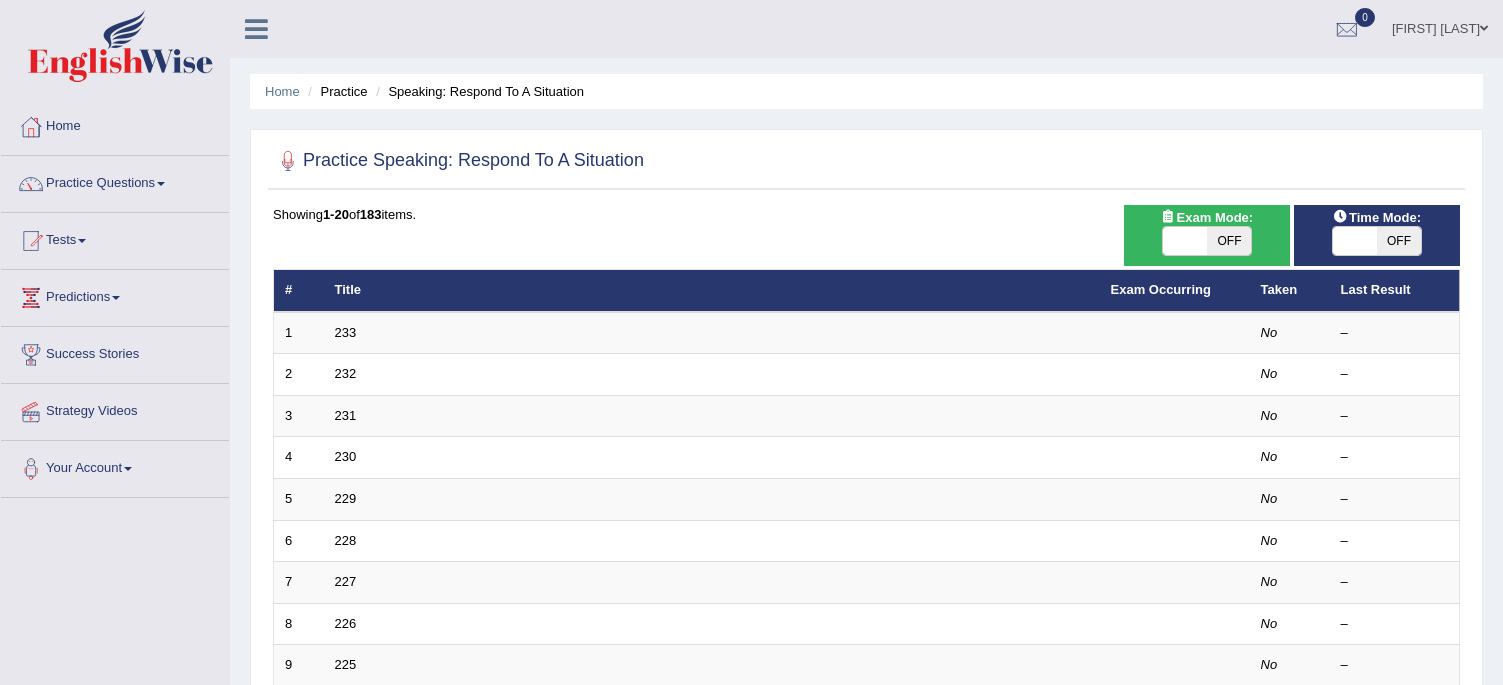 scroll, scrollTop: 0, scrollLeft: 0, axis: both 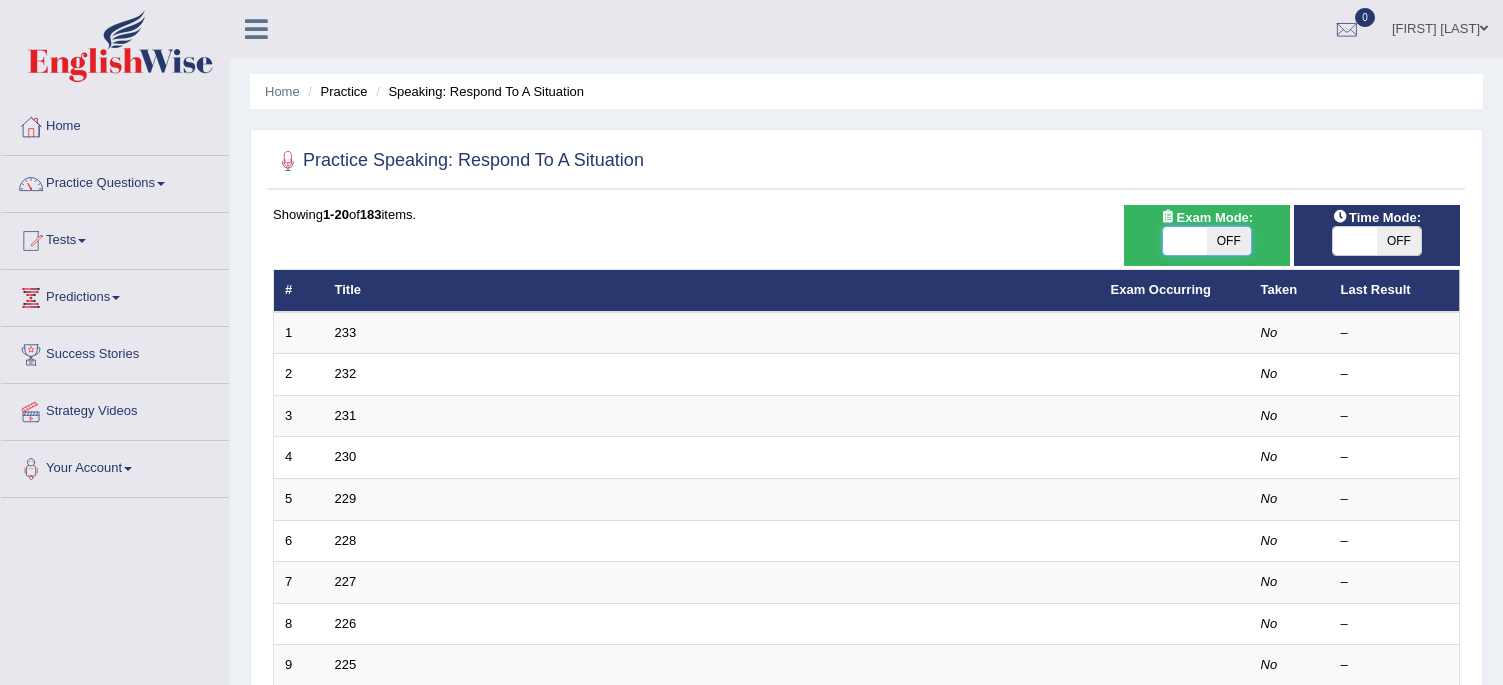 click at bounding box center (1185, 241) 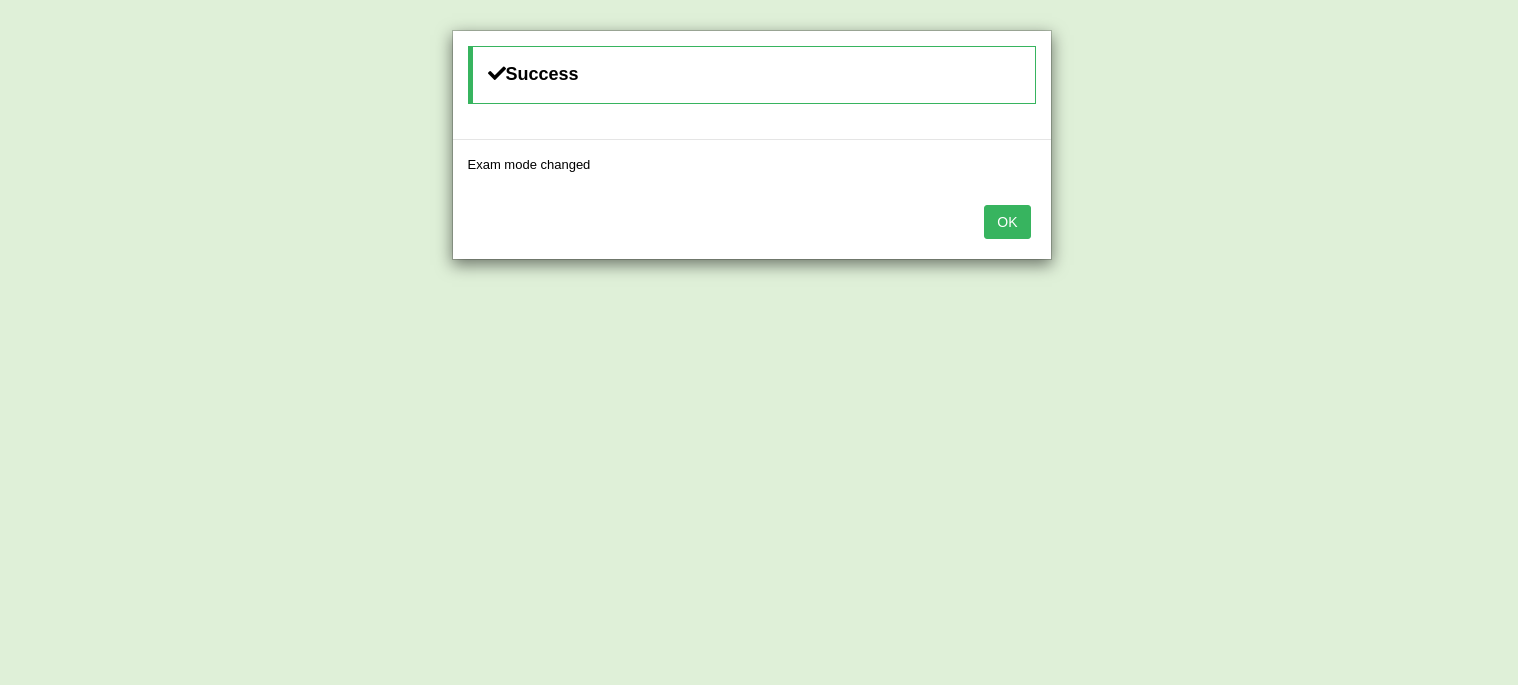 click on "OK" at bounding box center [1007, 222] 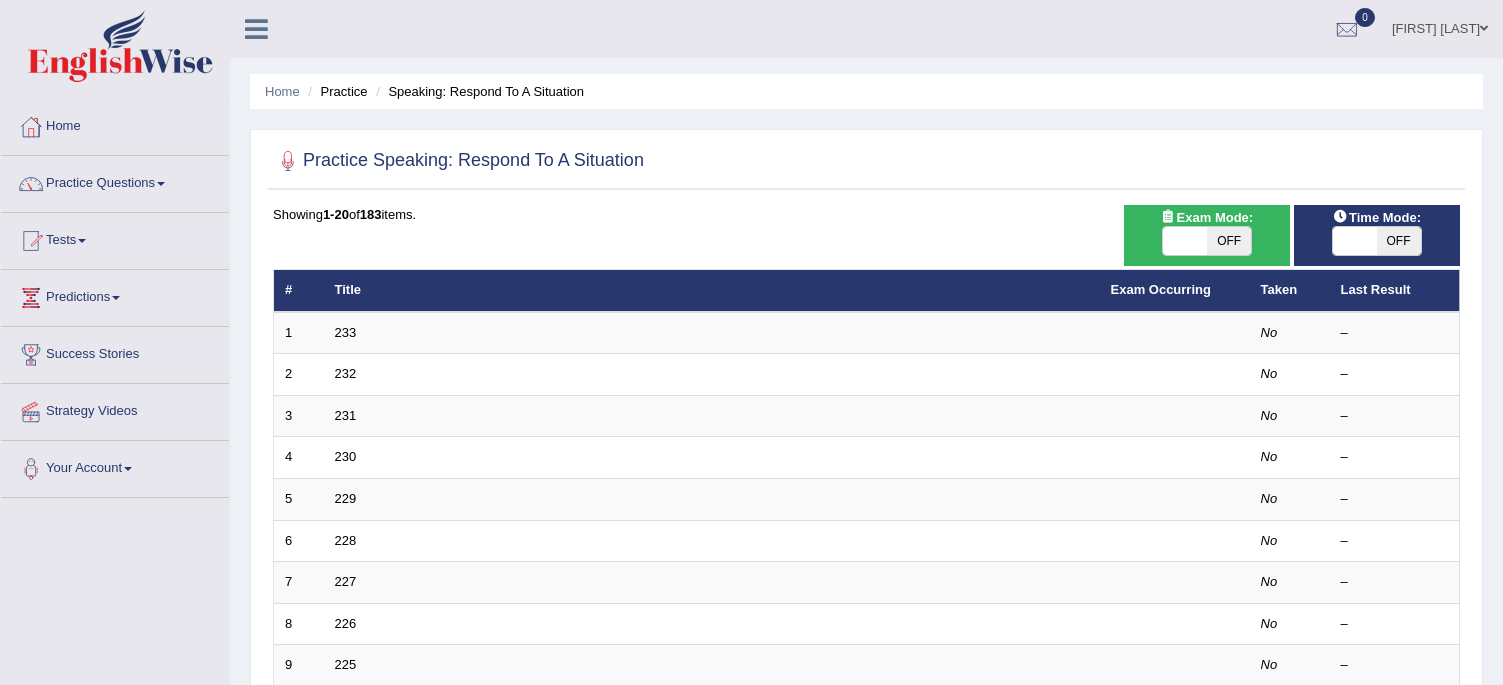 scroll, scrollTop: 0, scrollLeft: 0, axis: both 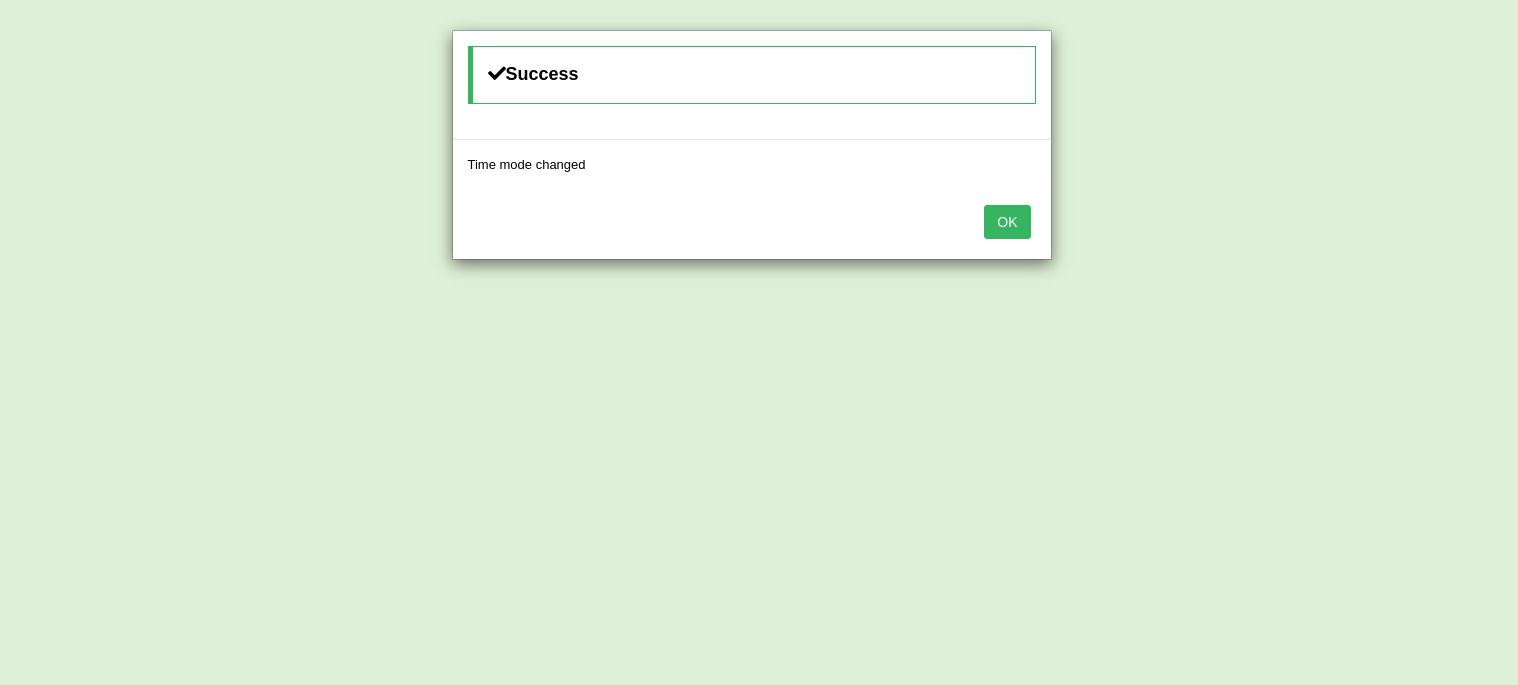 click on "OK" at bounding box center [1007, 222] 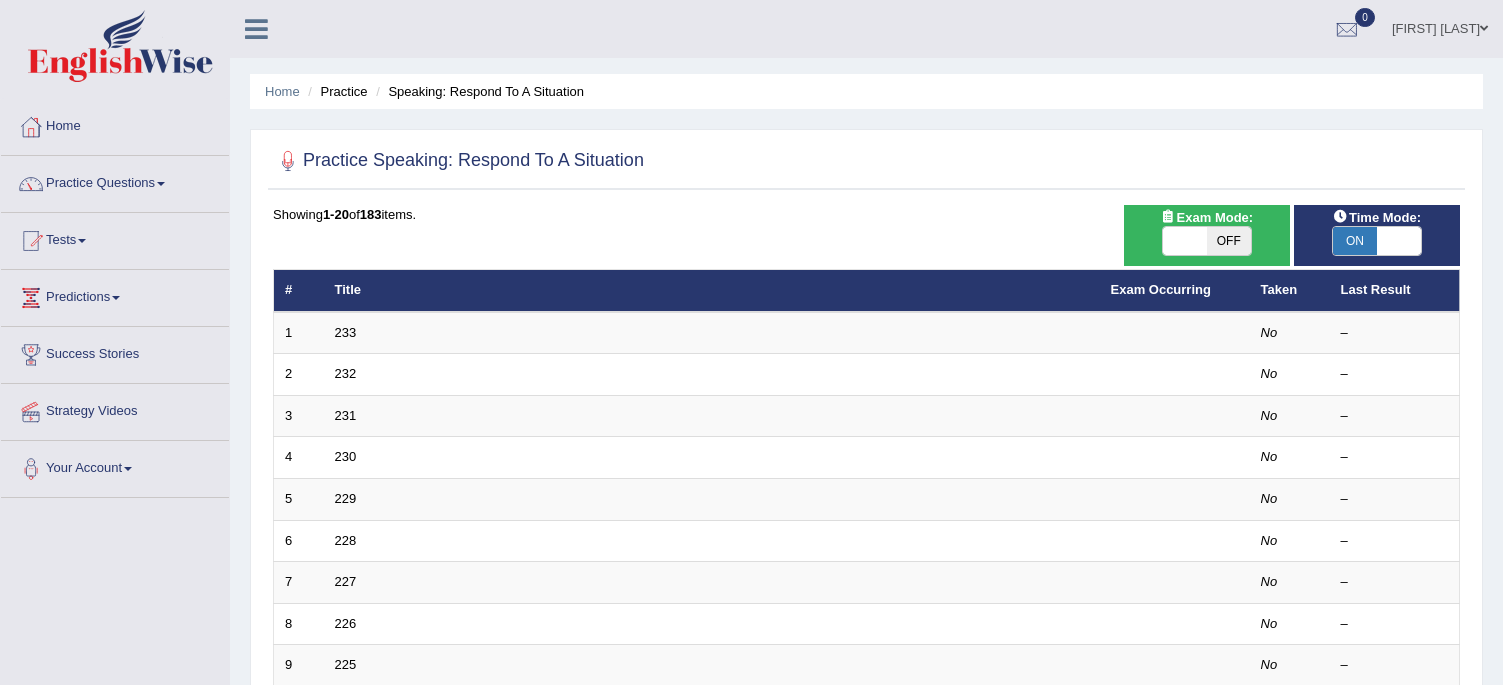 click at bounding box center (1185, 241) 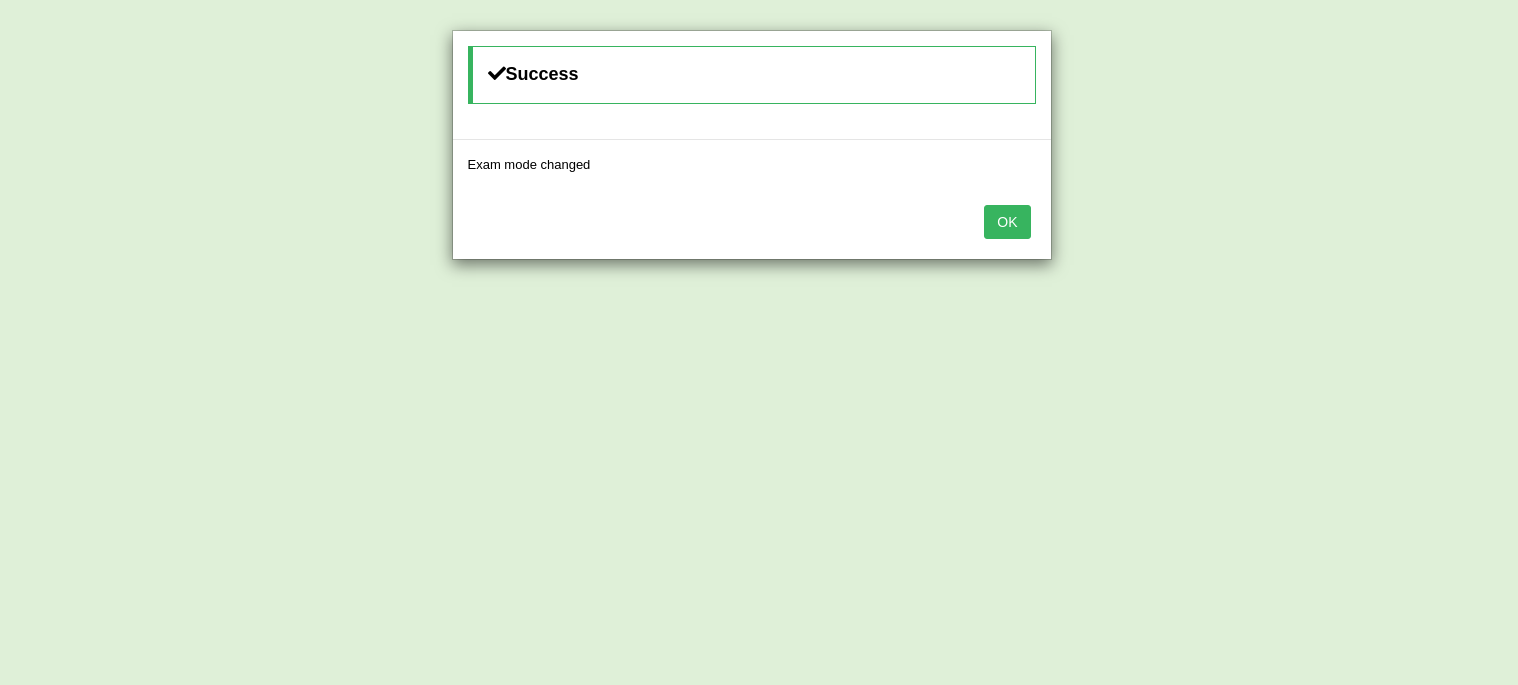 click on "OK" at bounding box center [752, 224] 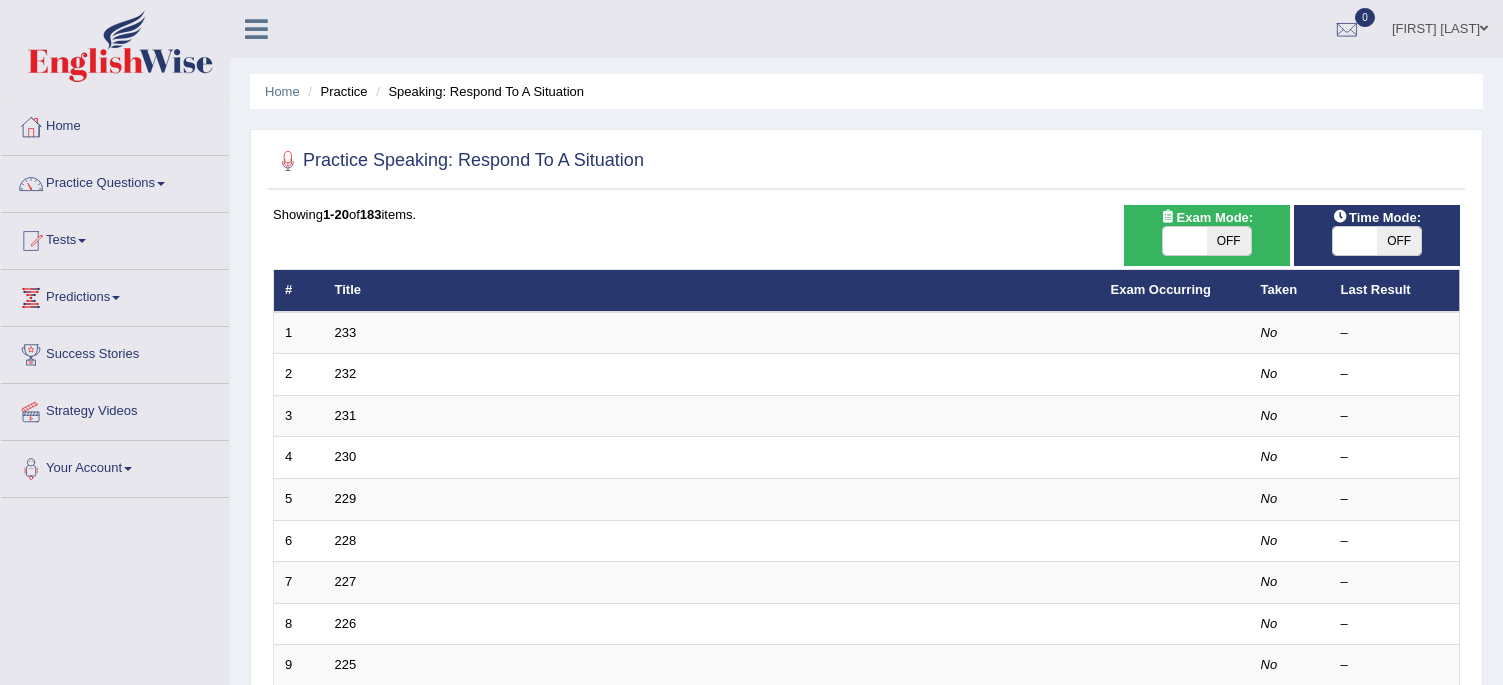 scroll, scrollTop: 0, scrollLeft: 0, axis: both 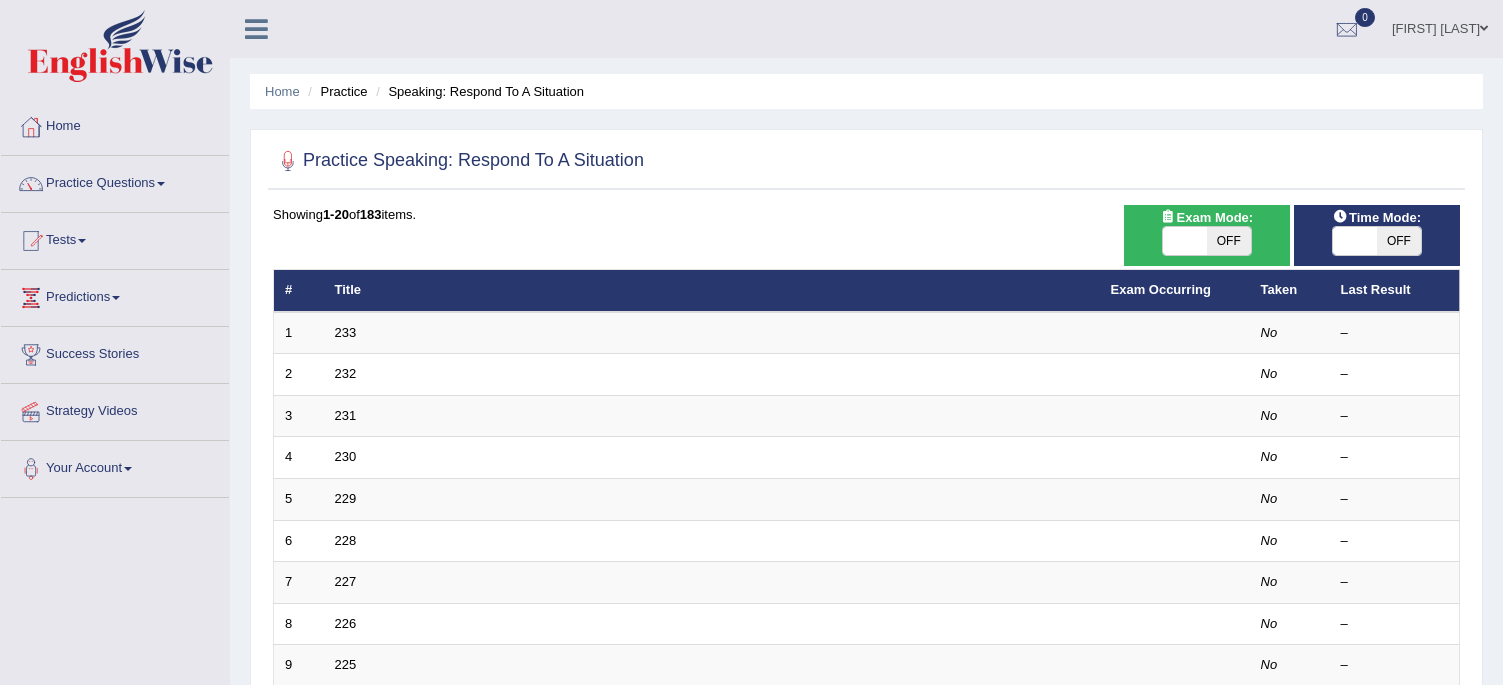 click on "Speaking: Respond To A Situation" at bounding box center [477, 91] 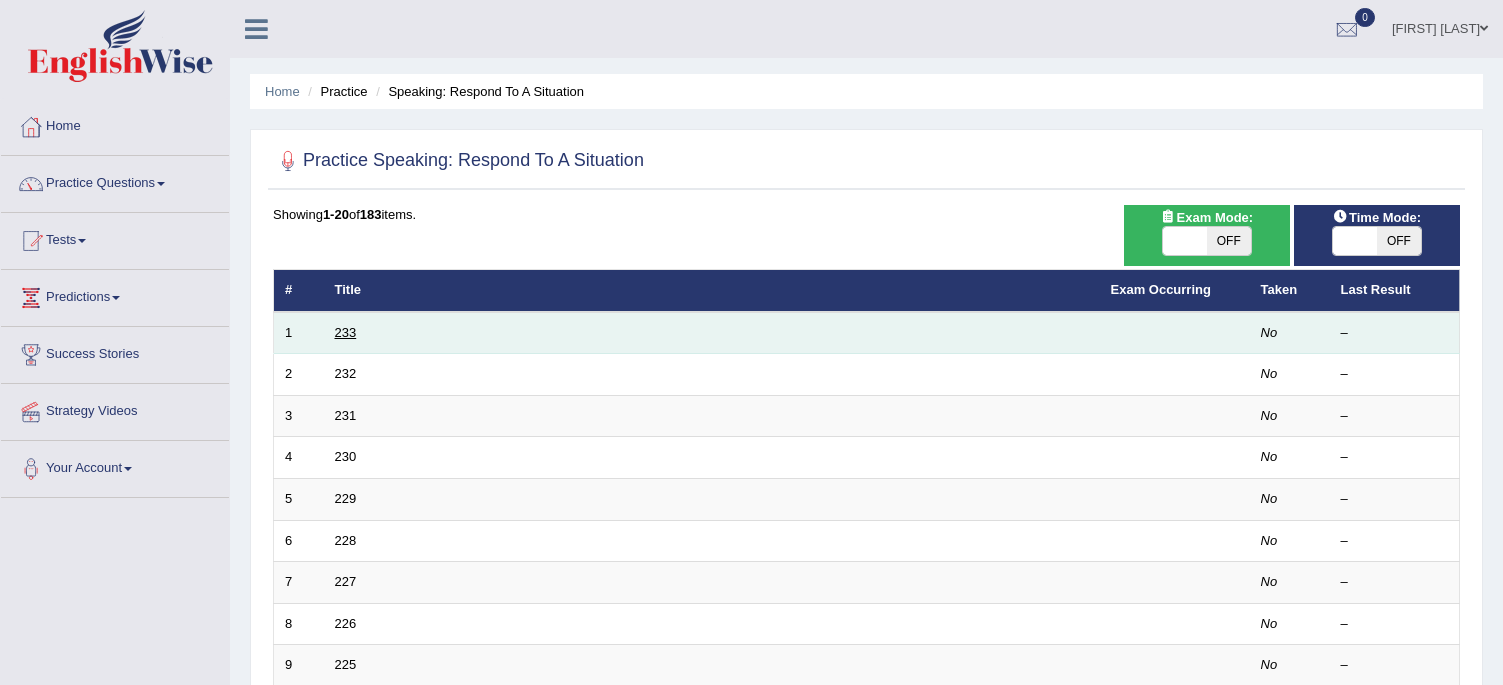 click on "233" at bounding box center [346, 332] 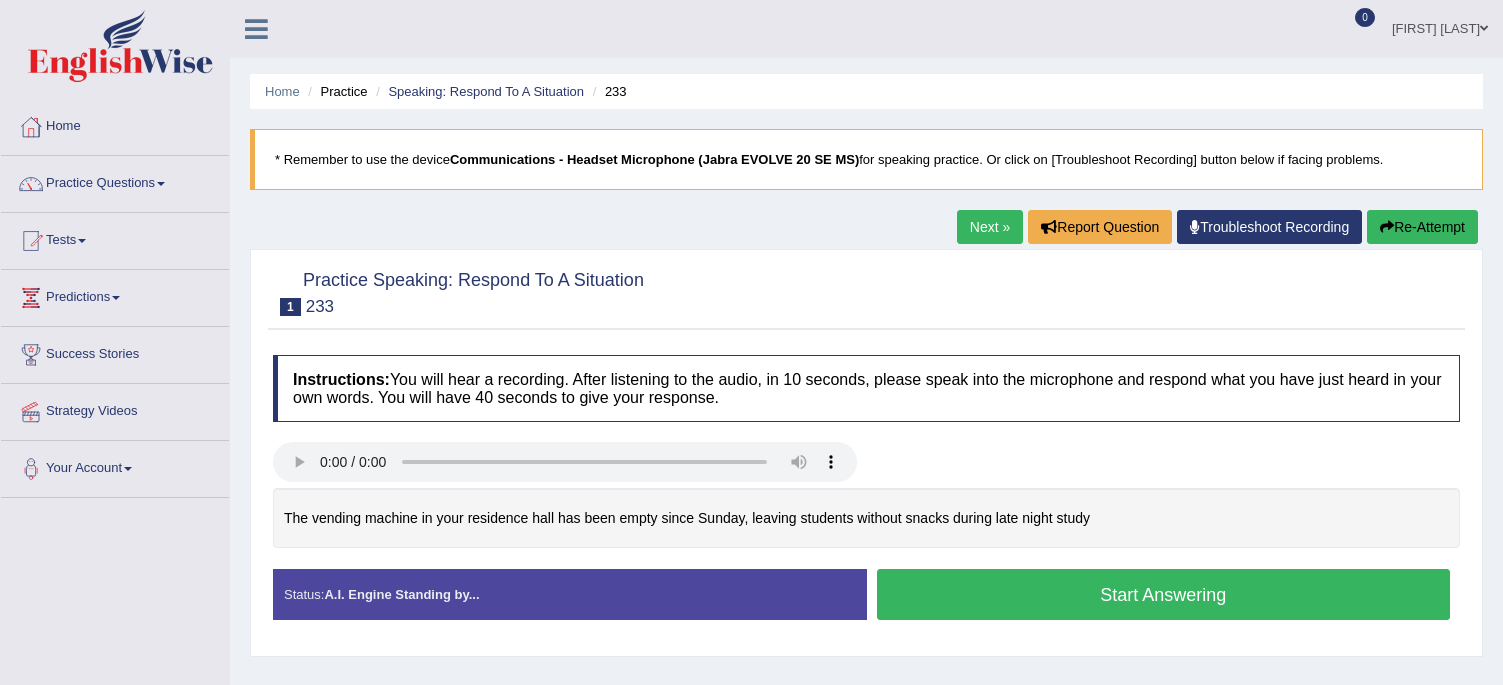 scroll, scrollTop: 0, scrollLeft: 0, axis: both 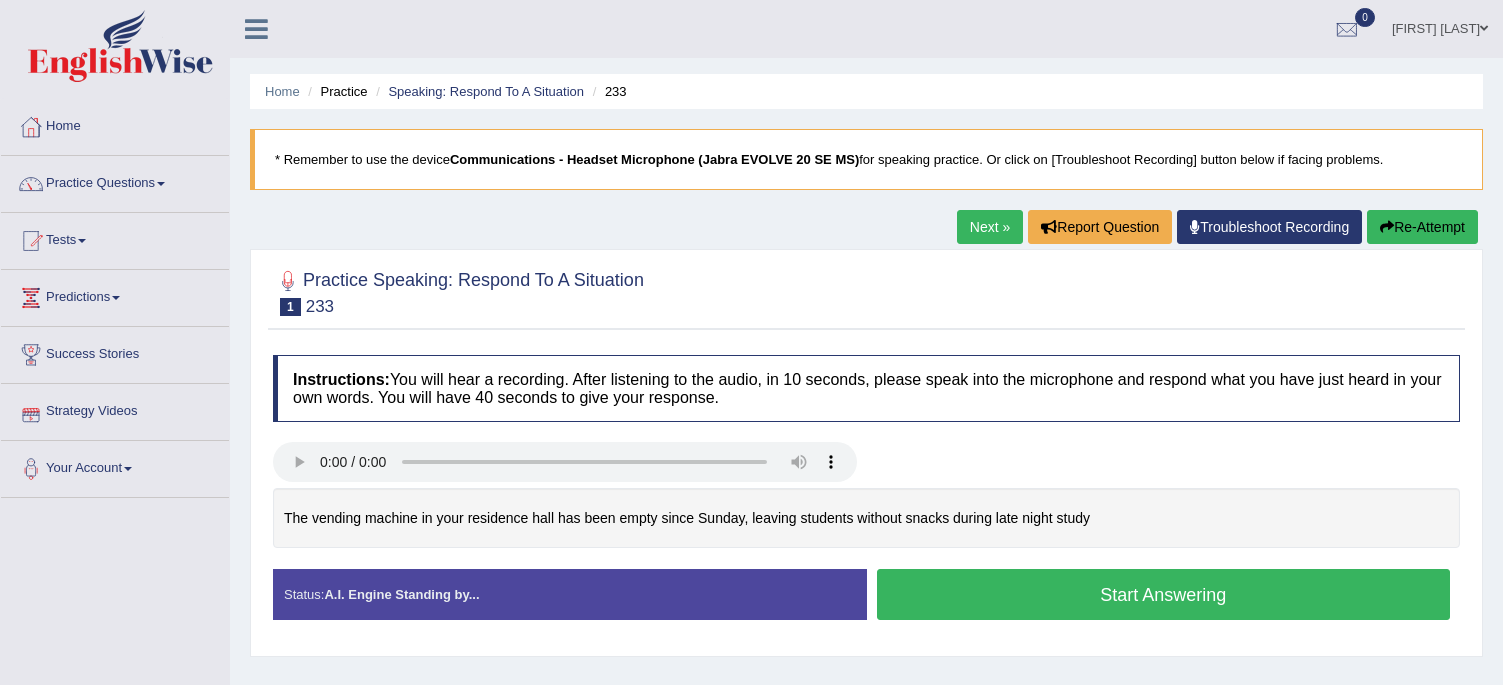 click on "Strategy Videos" at bounding box center [115, 409] 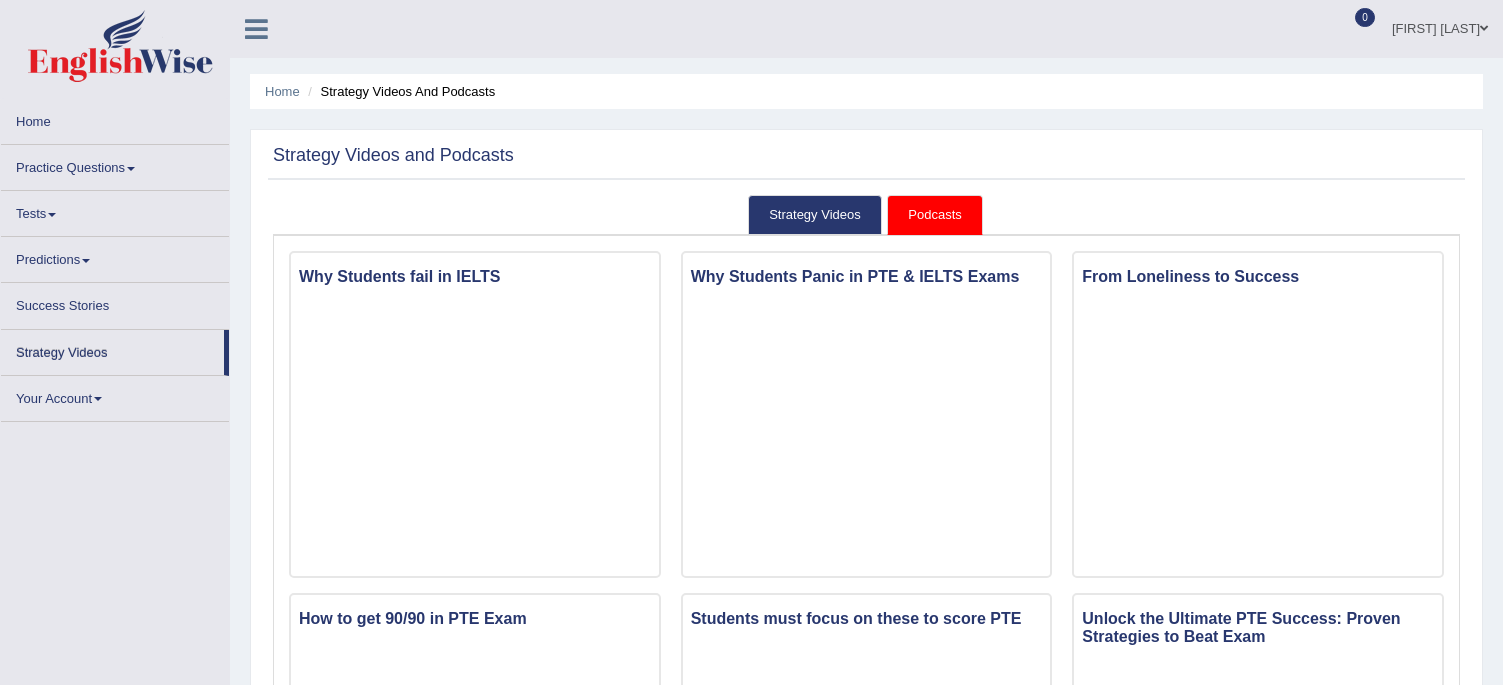 scroll, scrollTop: 0, scrollLeft: 0, axis: both 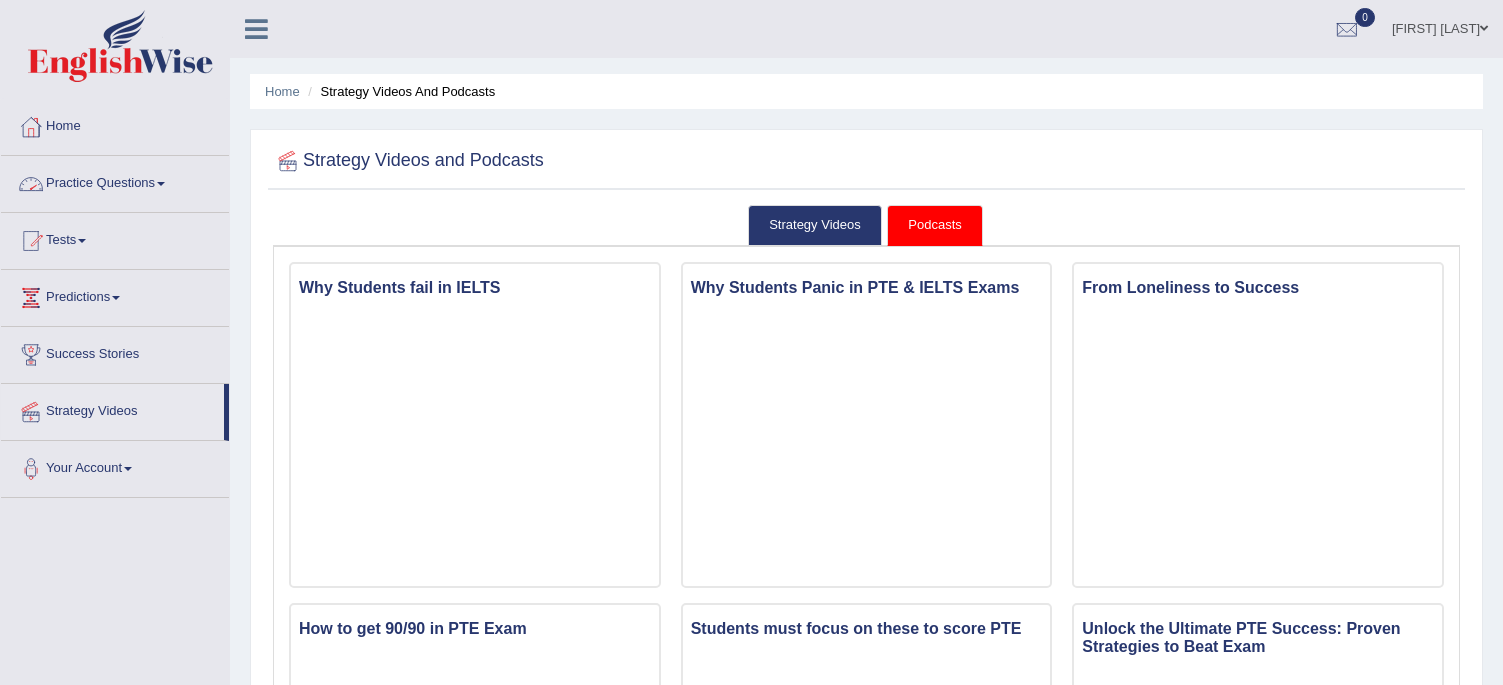 click on "Practice Questions" at bounding box center (115, 181) 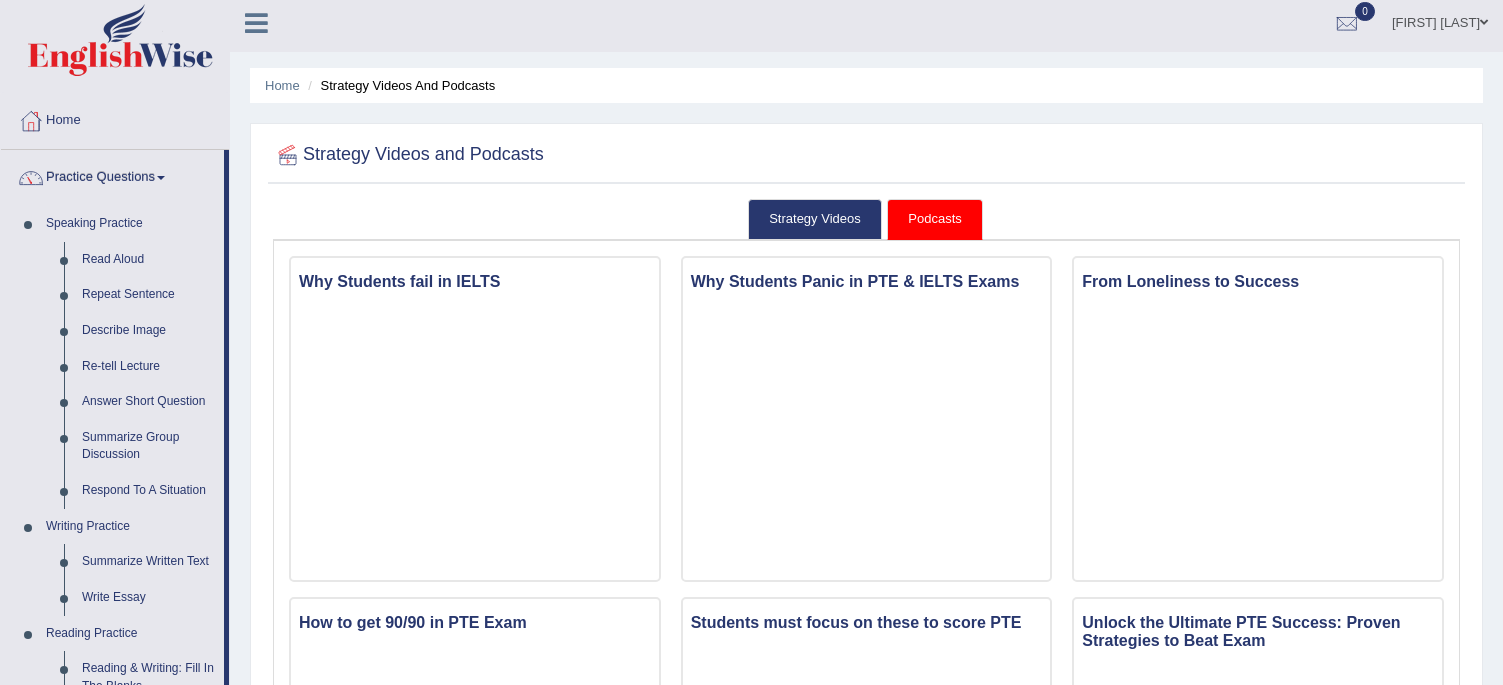 scroll, scrollTop: 0, scrollLeft: 0, axis: both 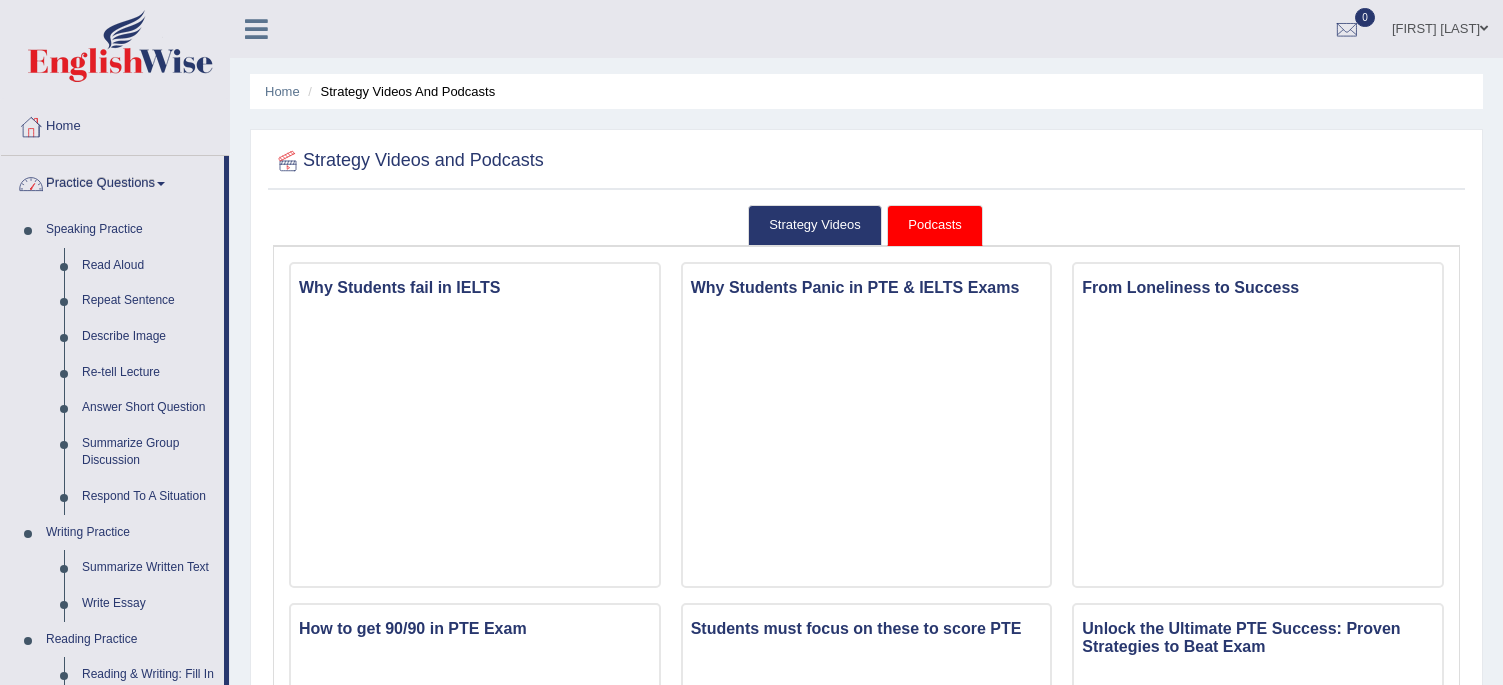 click on "Practice Questions" at bounding box center (112, 181) 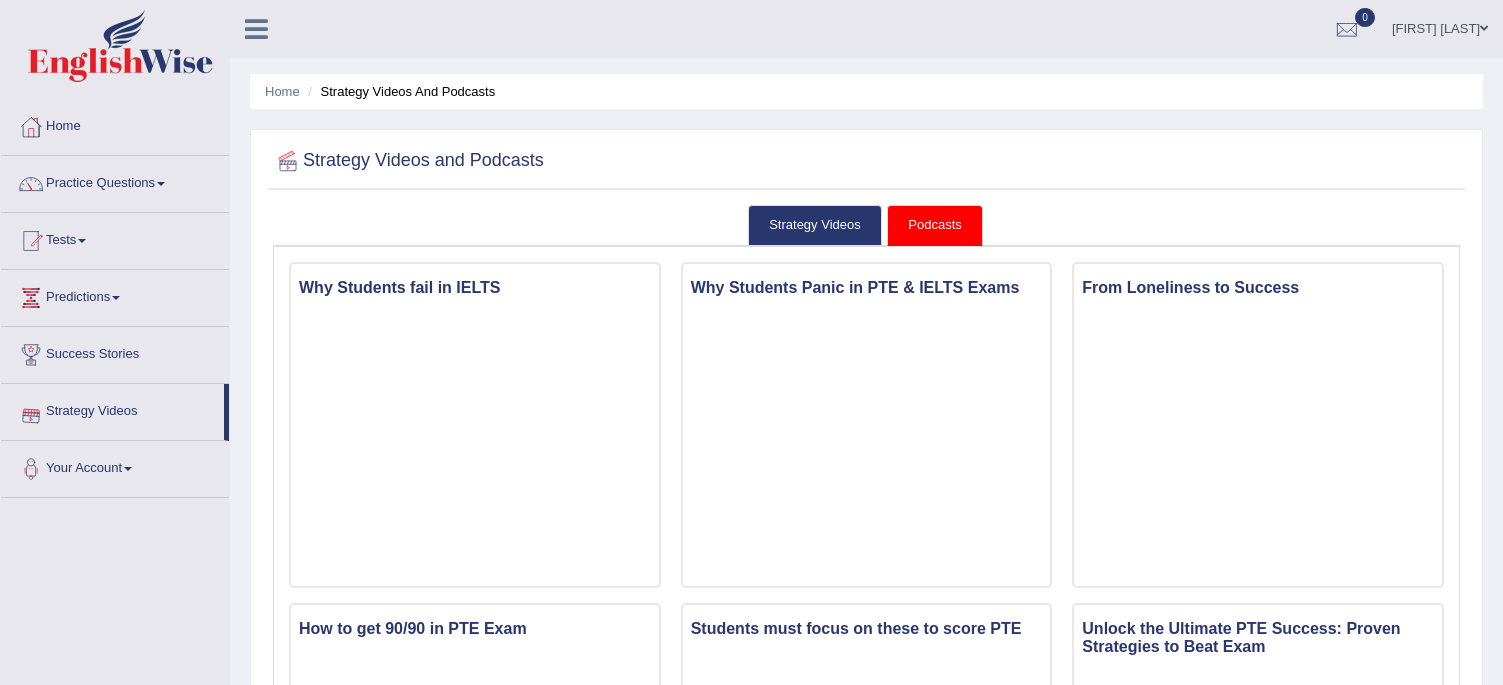 click on "Strategy Videos" at bounding box center (112, 409) 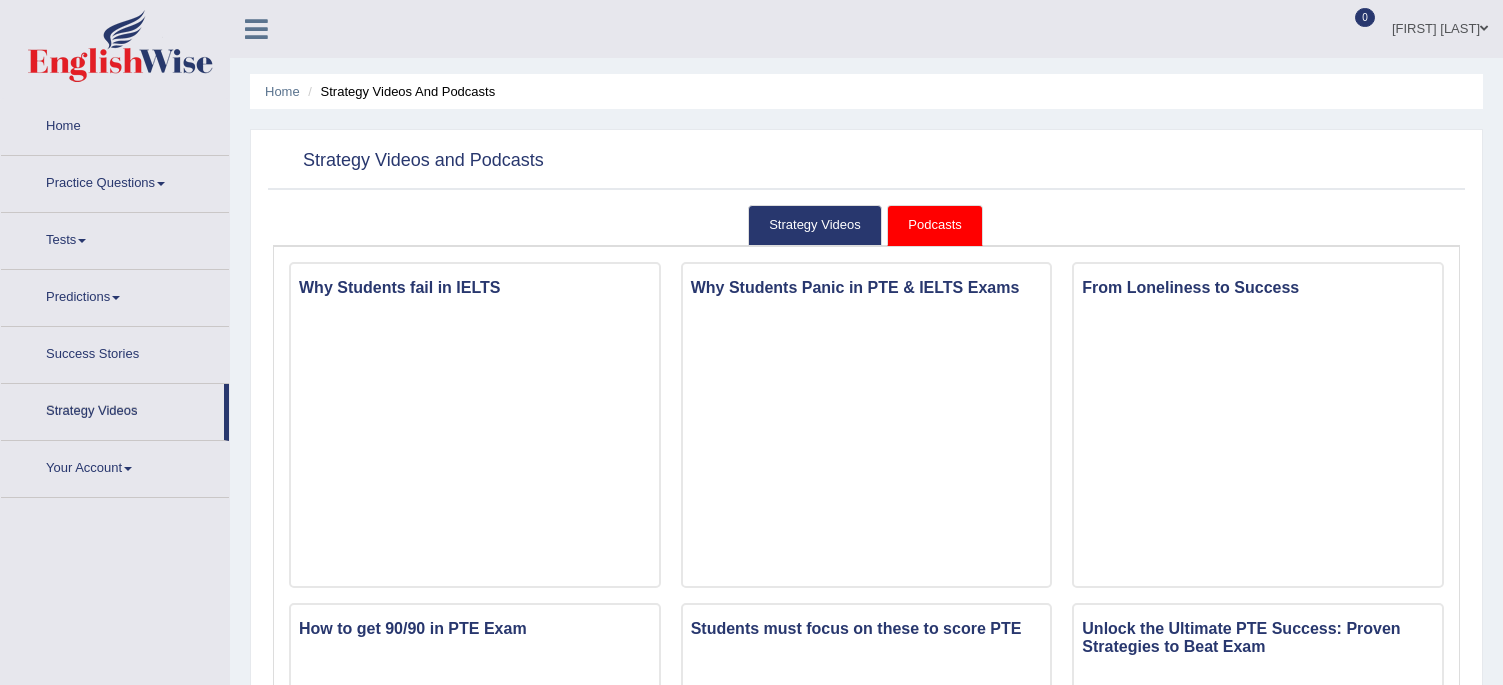 scroll, scrollTop: 0, scrollLeft: 0, axis: both 